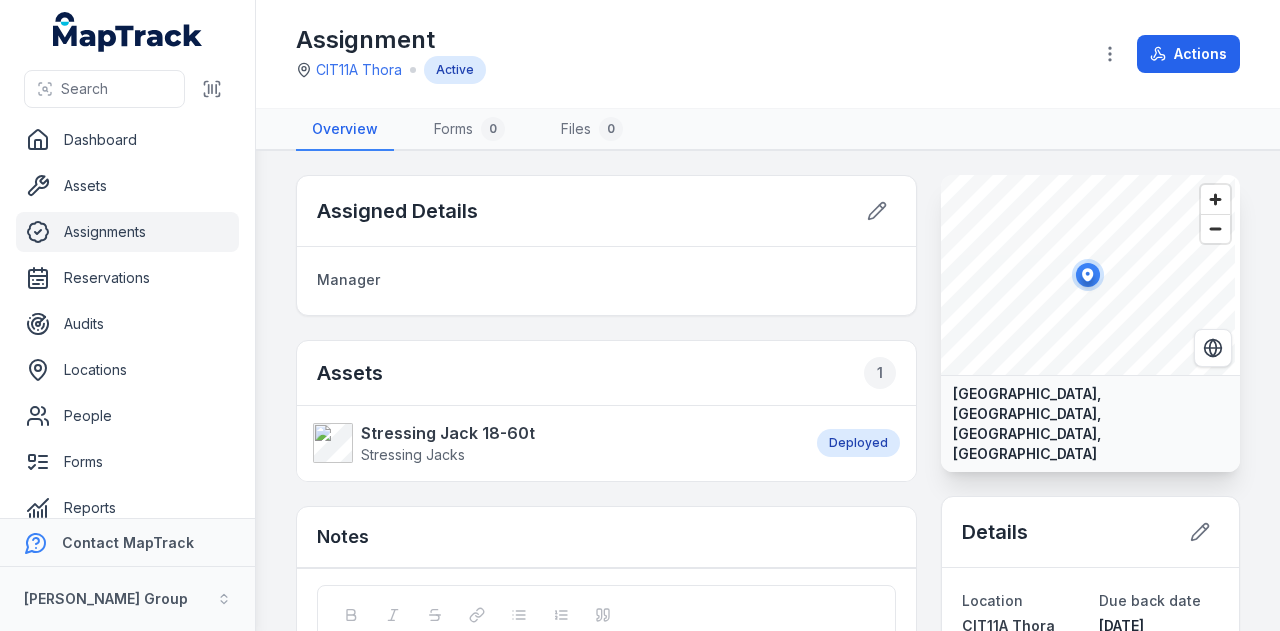 scroll, scrollTop: 0, scrollLeft: 0, axis: both 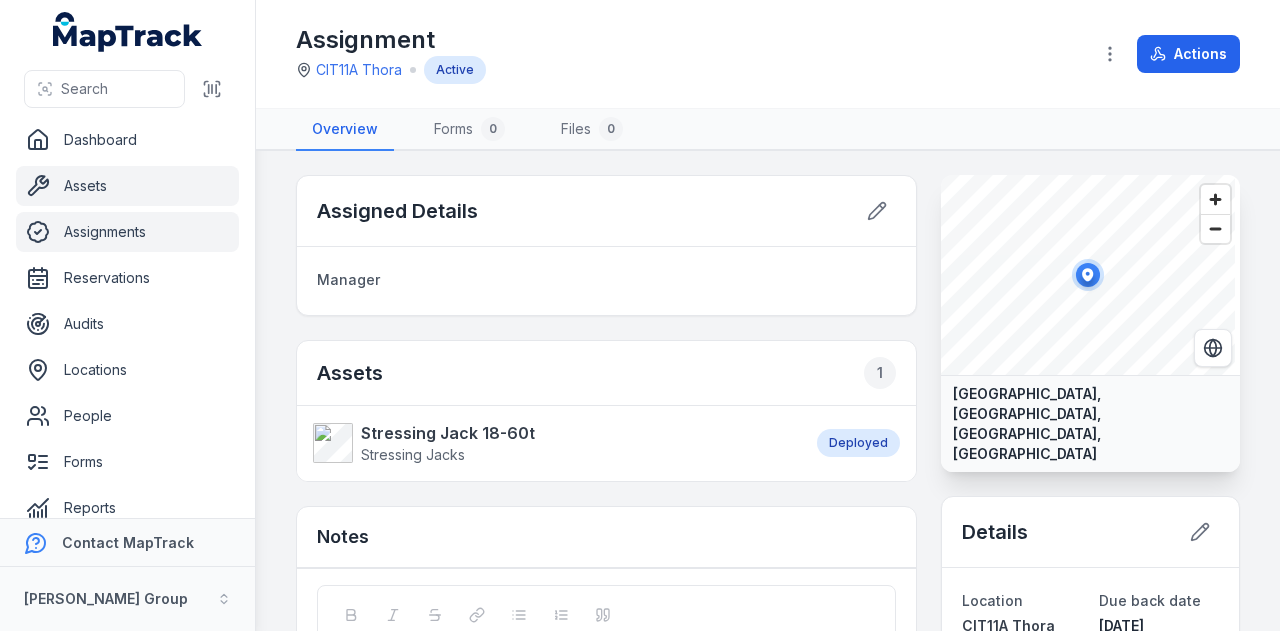 click on "Assets" at bounding box center (127, 186) 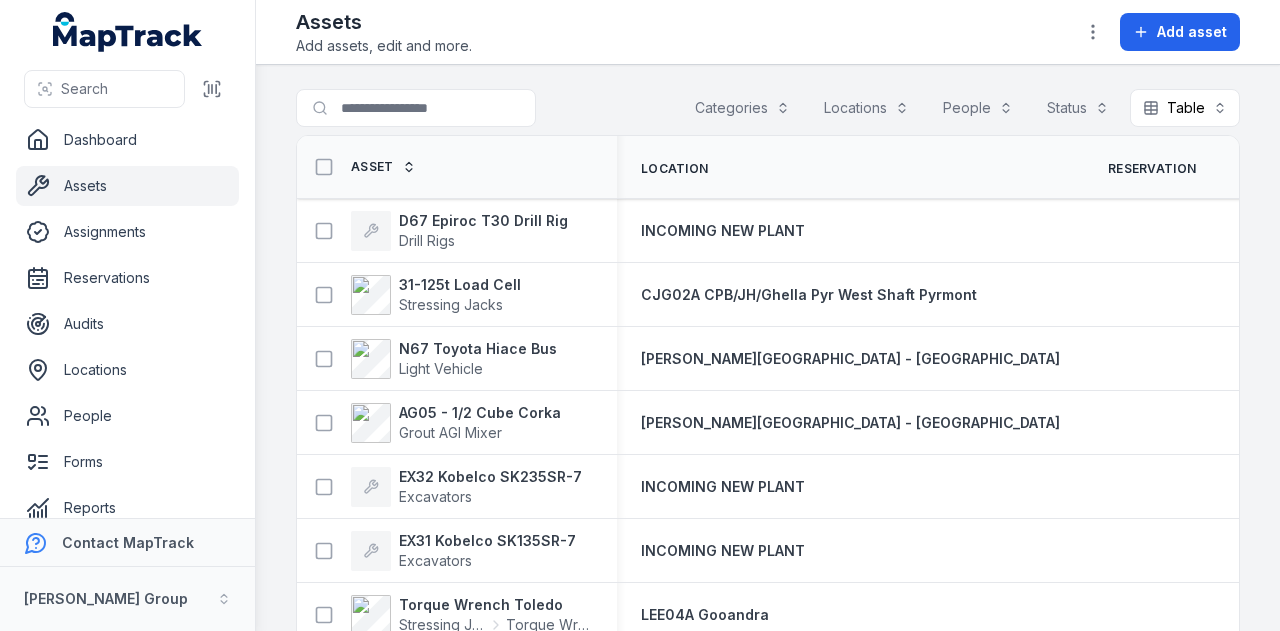 scroll, scrollTop: 0, scrollLeft: 0, axis: both 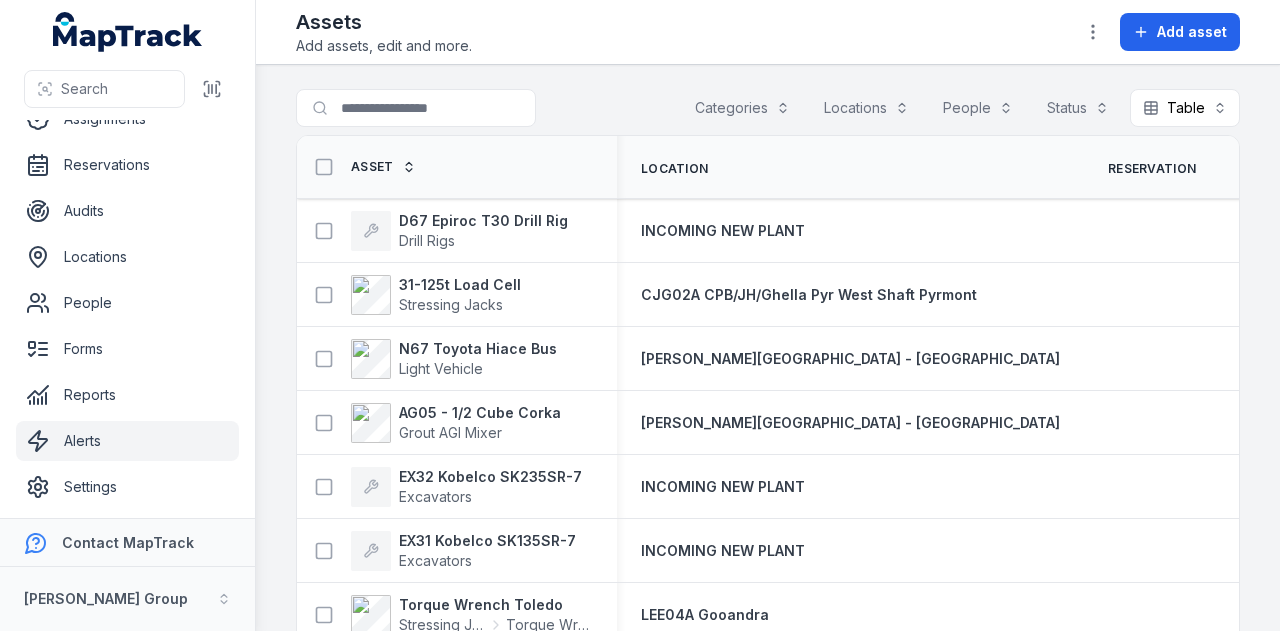 click on "Alerts" at bounding box center (127, 441) 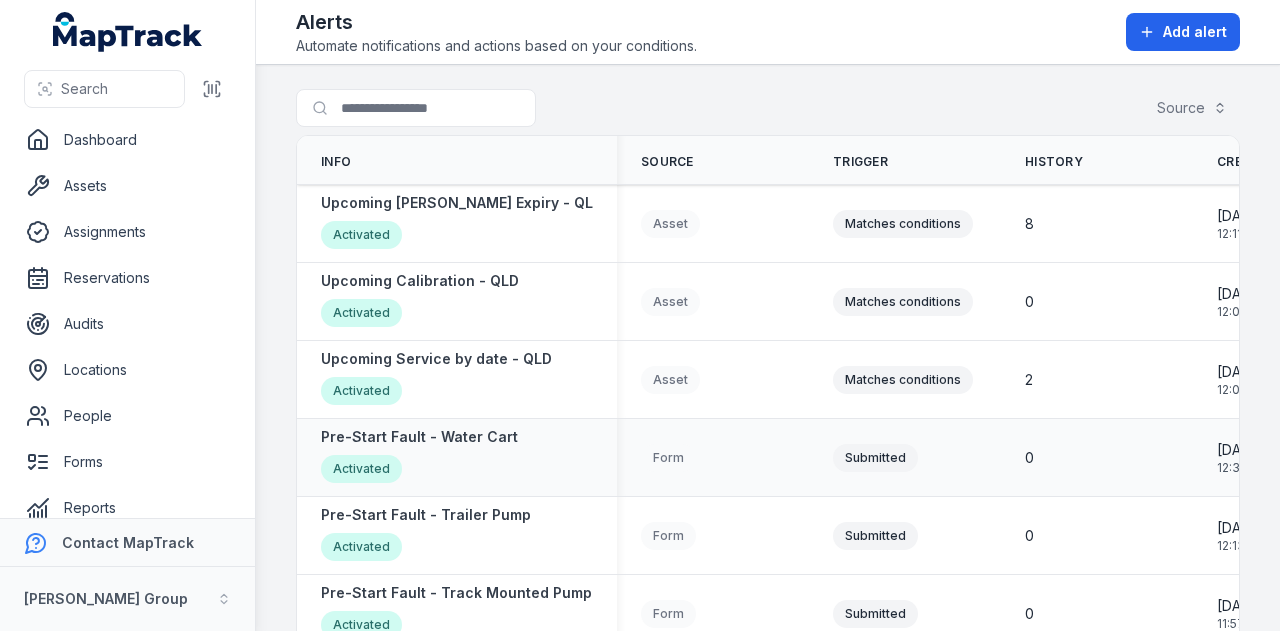 scroll, scrollTop: 0, scrollLeft: 0, axis: both 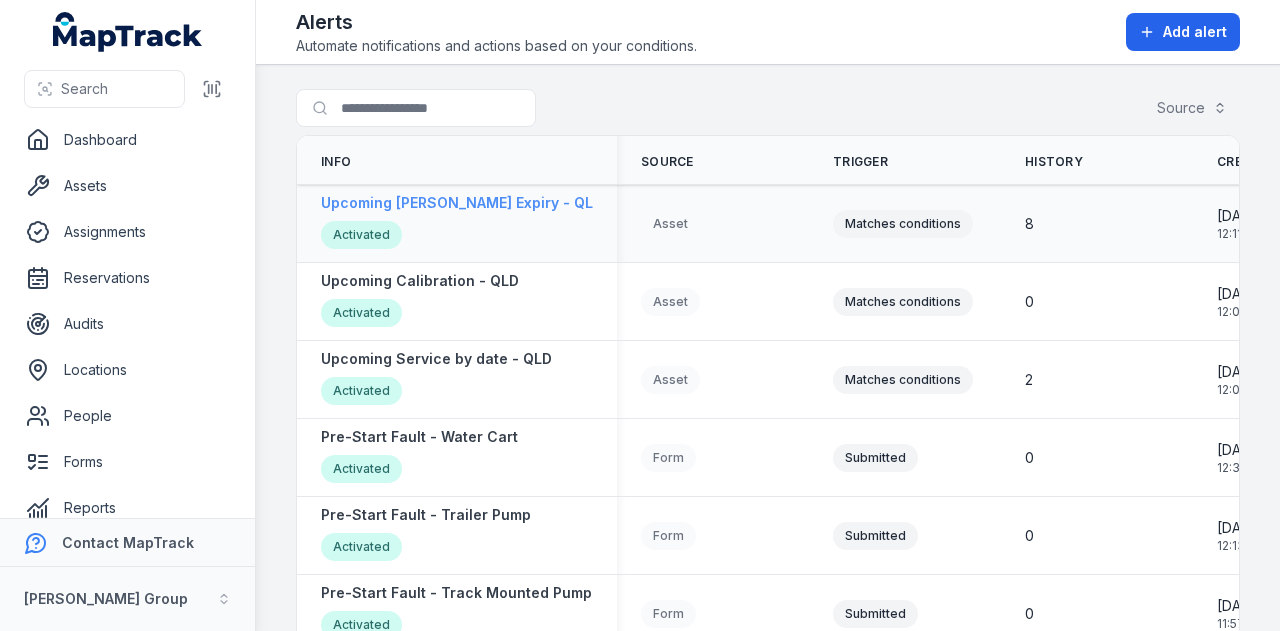 click on "Upcoming [PERSON_NAME] Expiry - QLD" at bounding box center (462, 203) 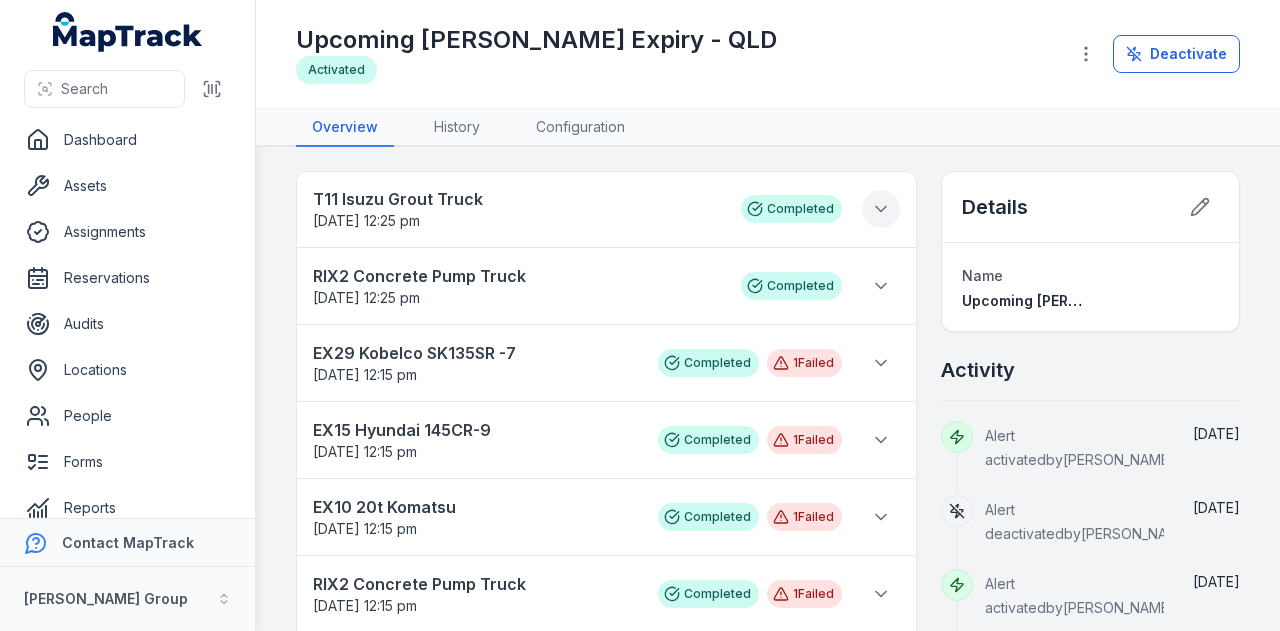 click at bounding box center [881, 209] 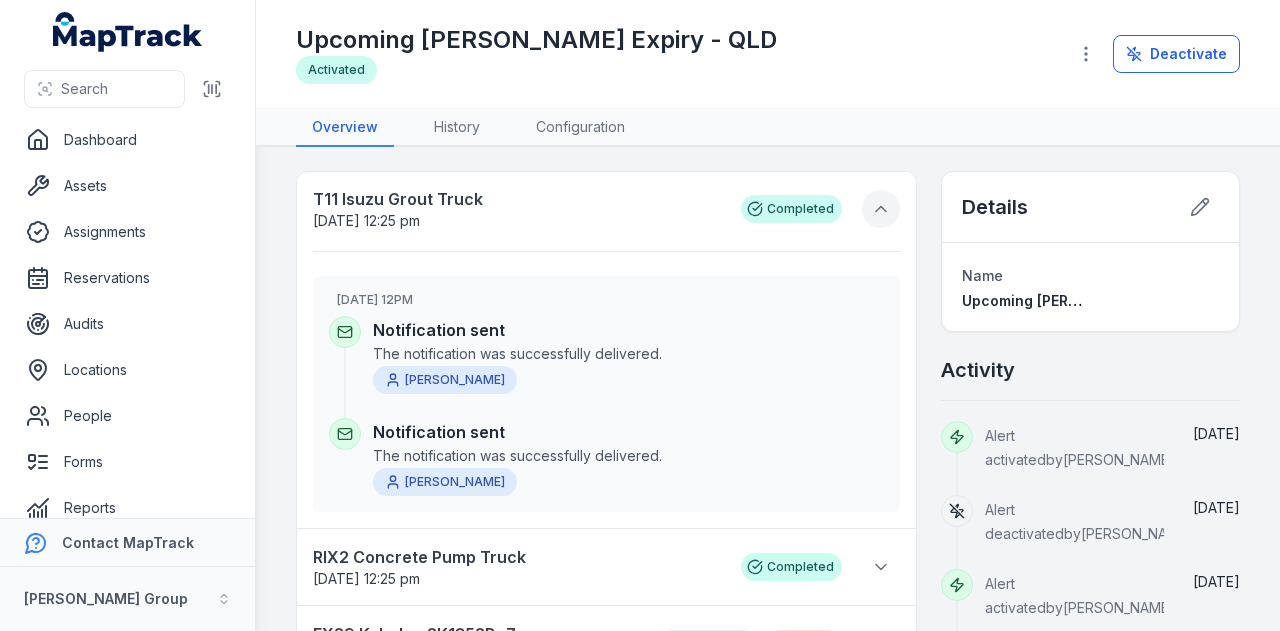 click 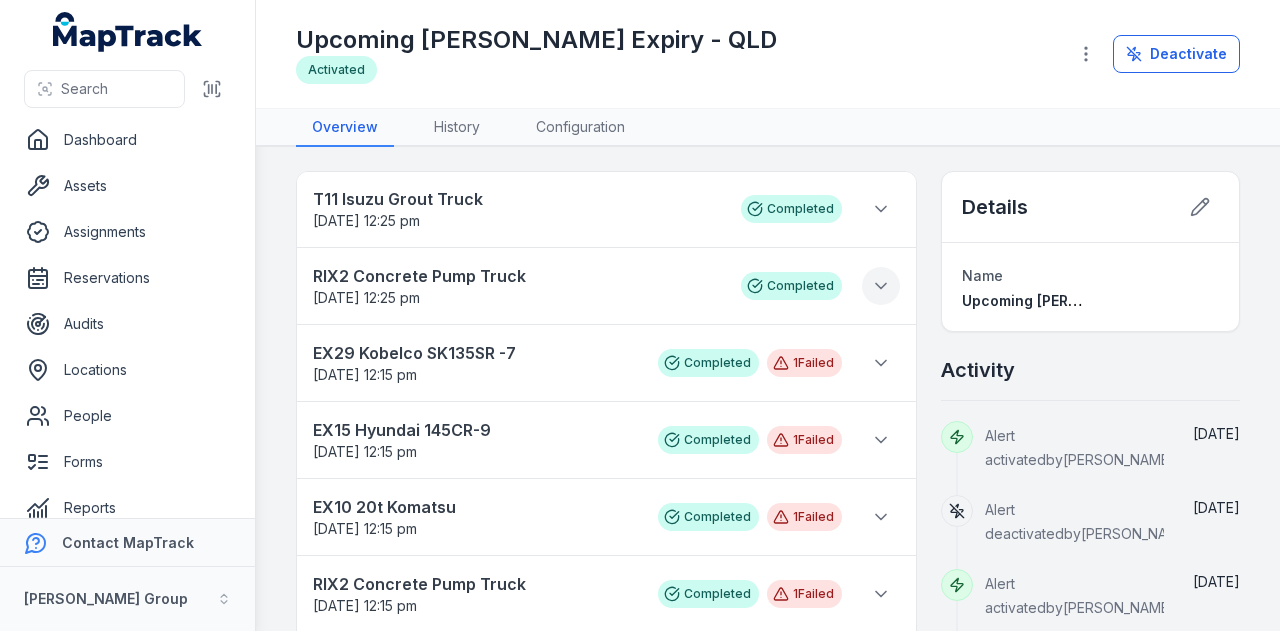 click at bounding box center [881, 286] 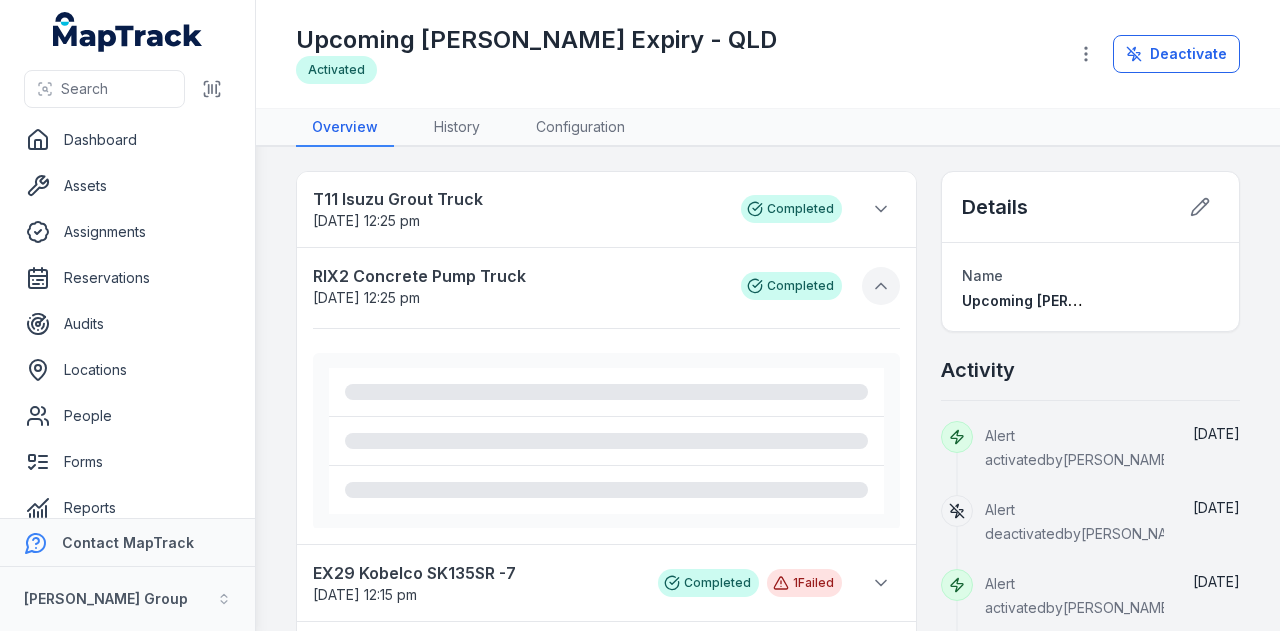 click at bounding box center [881, 286] 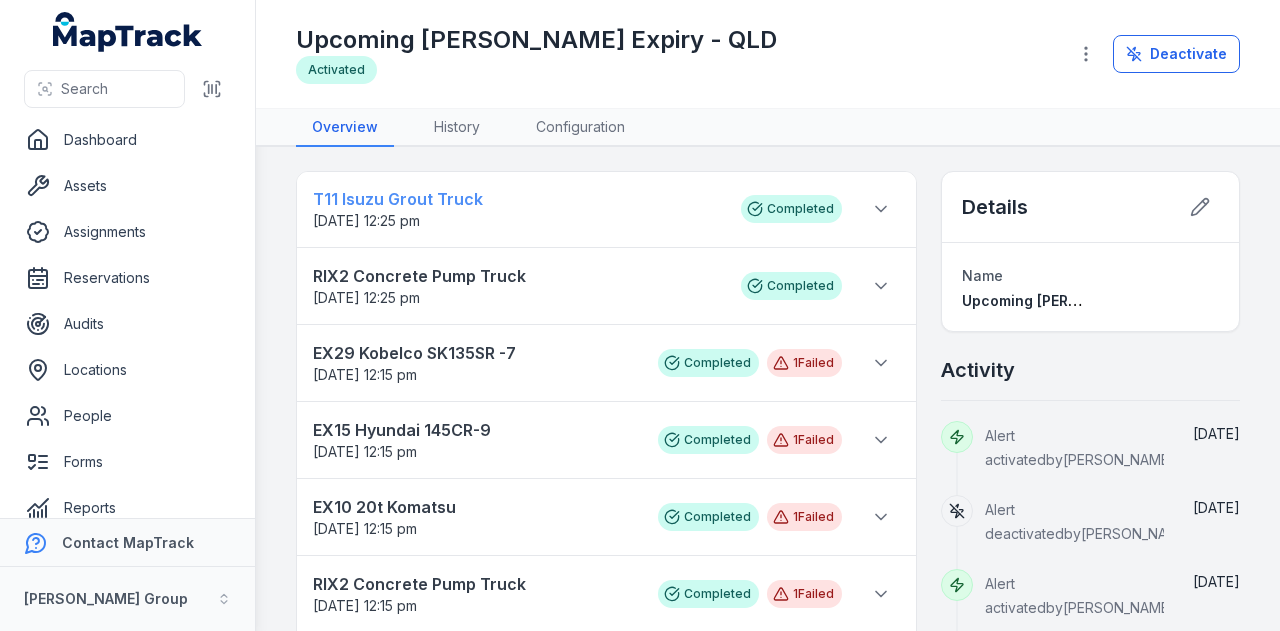 click on "T11 Isuzu Grout Truck" at bounding box center (517, 199) 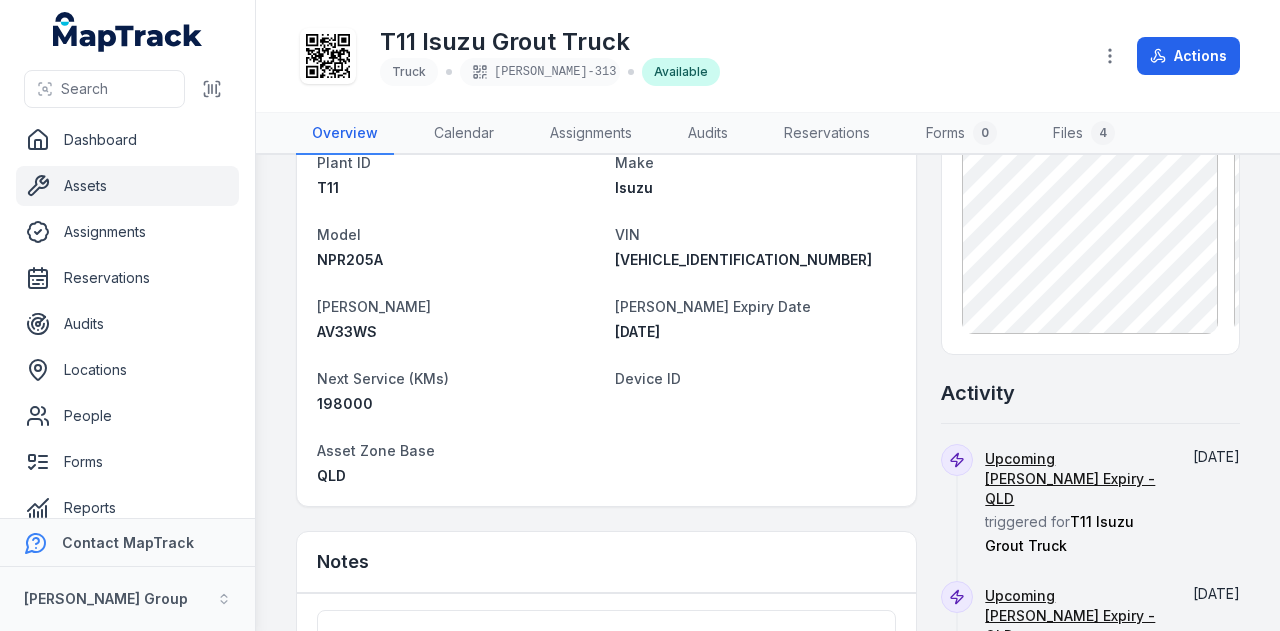 scroll, scrollTop: 200, scrollLeft: 0, axis: vertical 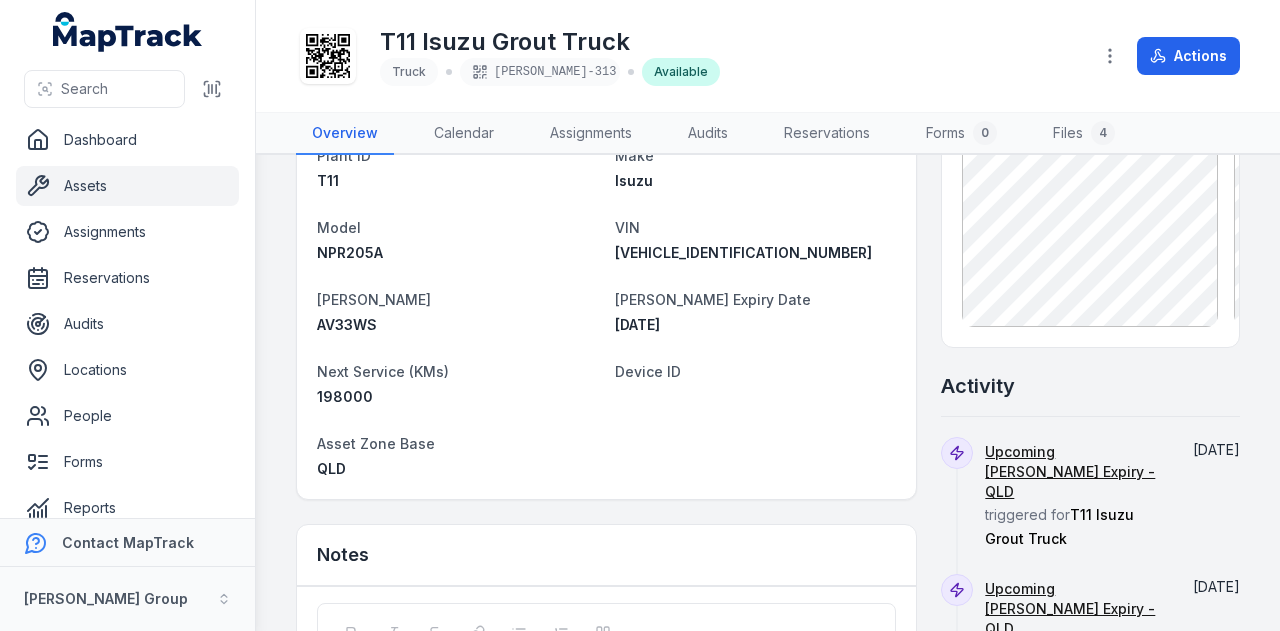 click on "Assets" at bounding box center (127, 186) 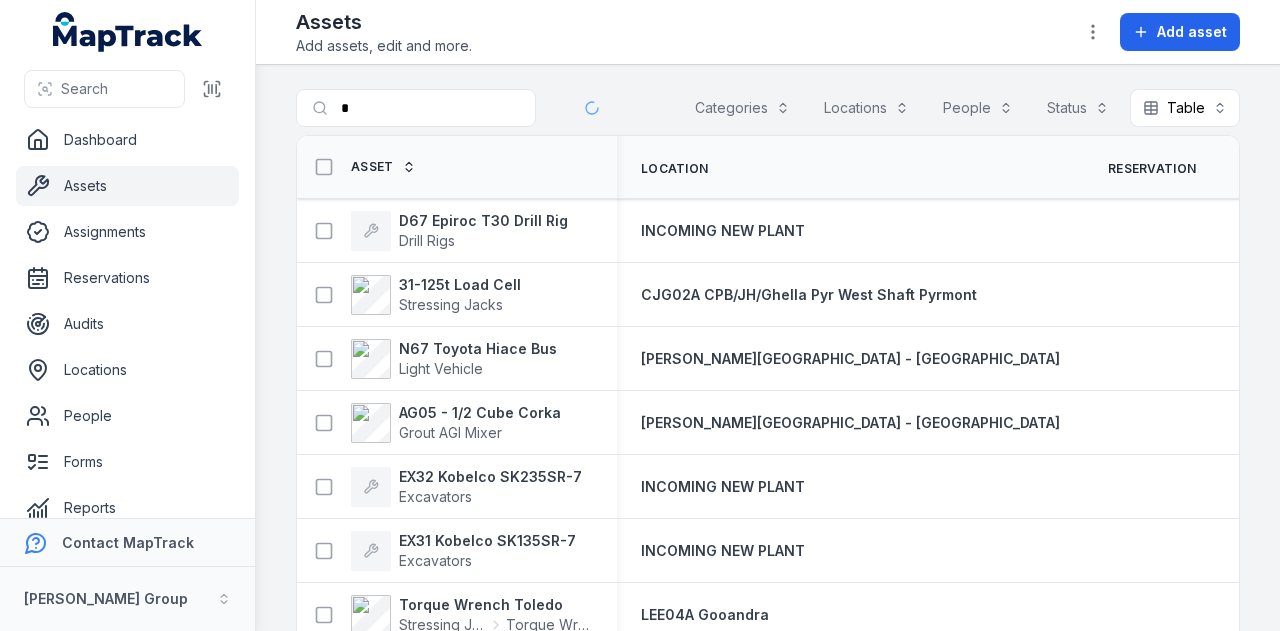 scroll, scrollTop: 0, scrollLeft: 0, axis: both 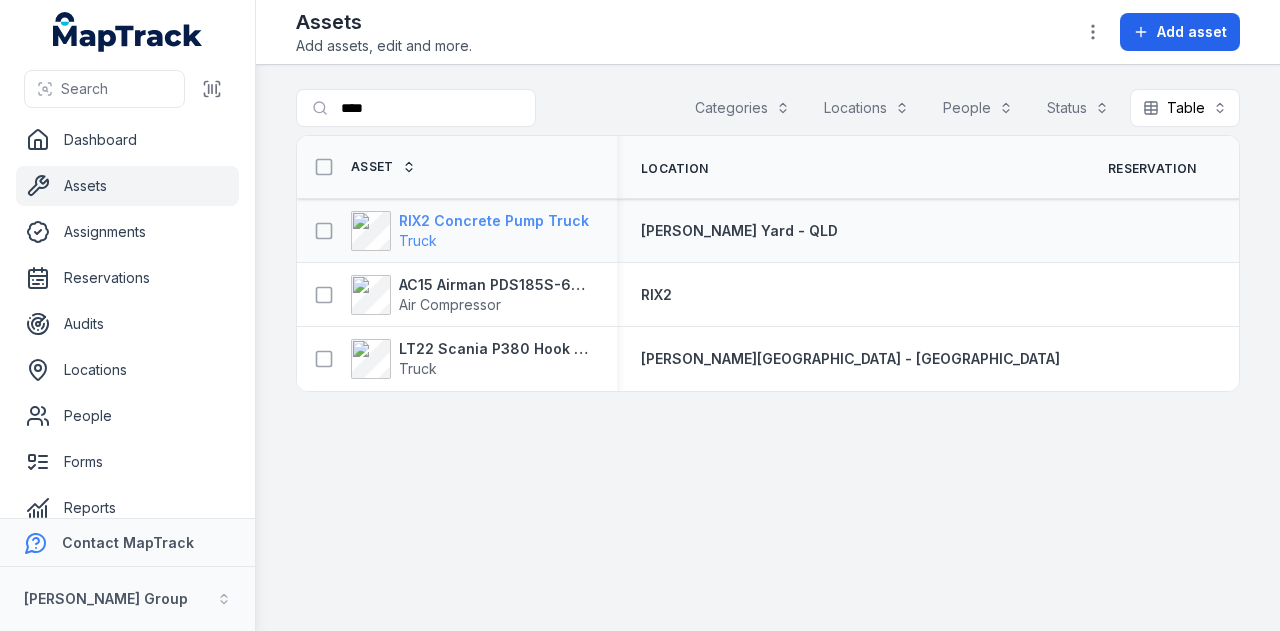 type on "****" 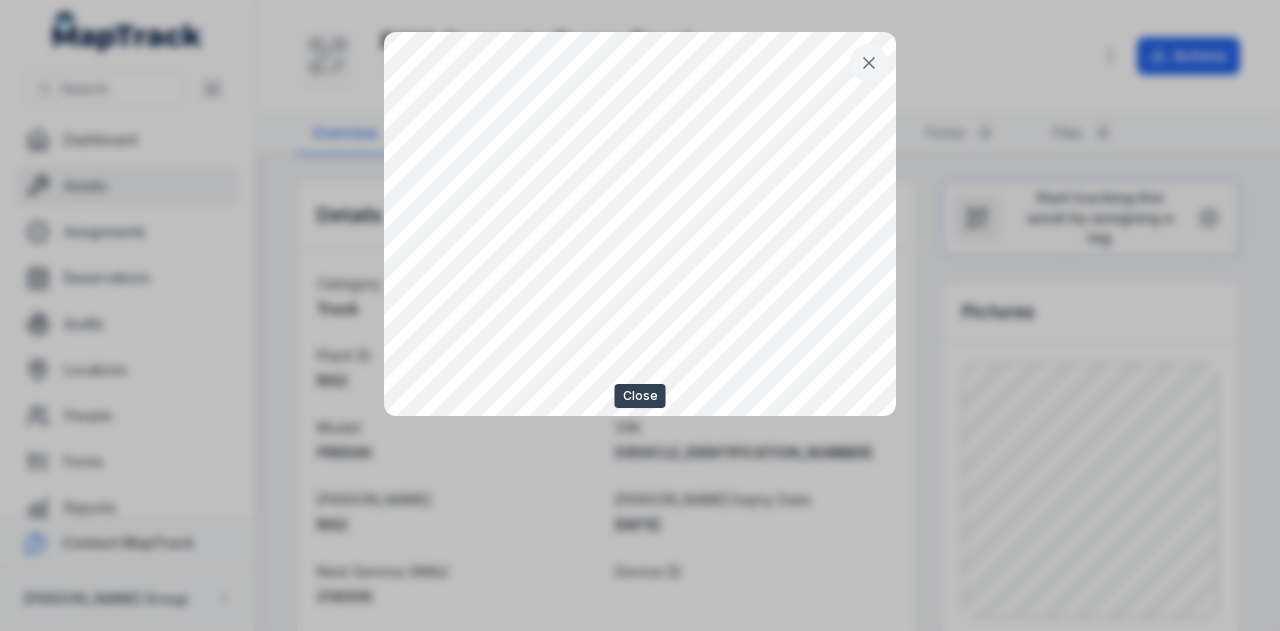 click 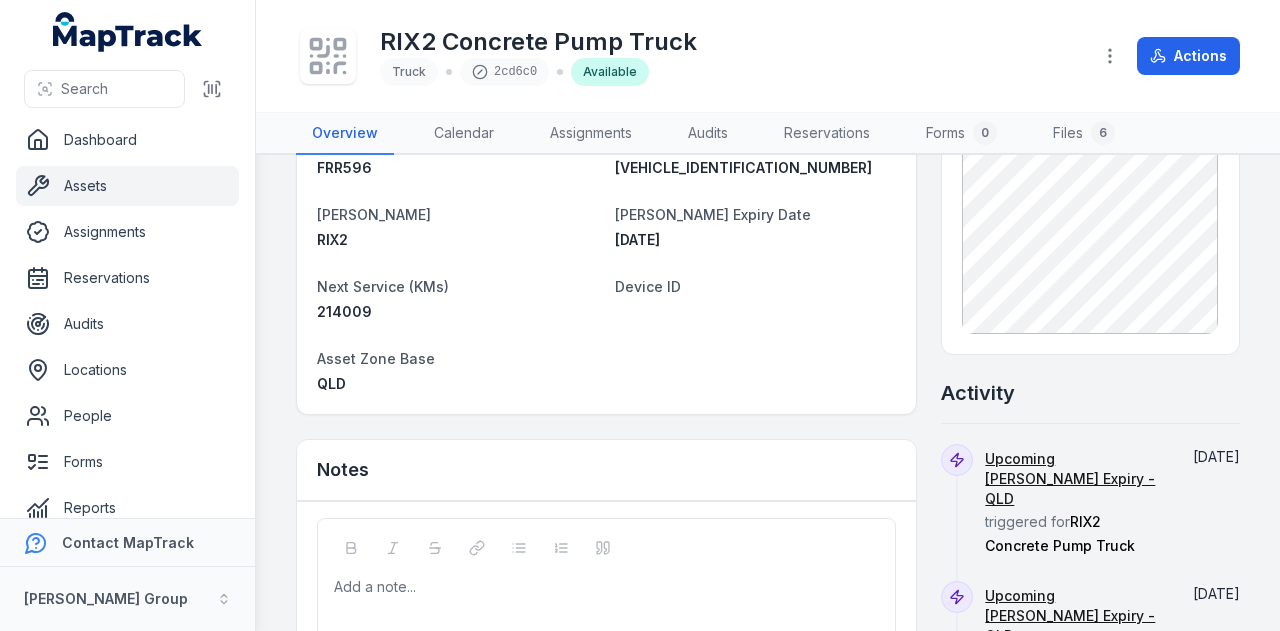 scroll, scrollTop: 292, scrollLeft: 0, axis: vertical 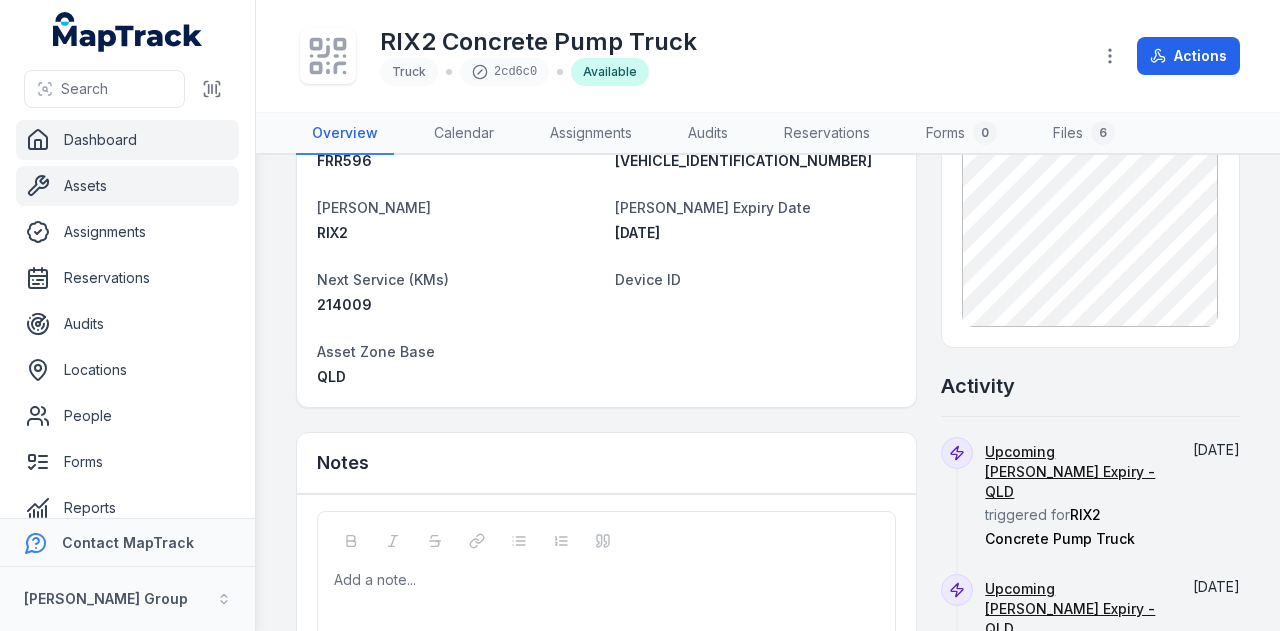click on "Dashboard" at bounding box center (127, 140) 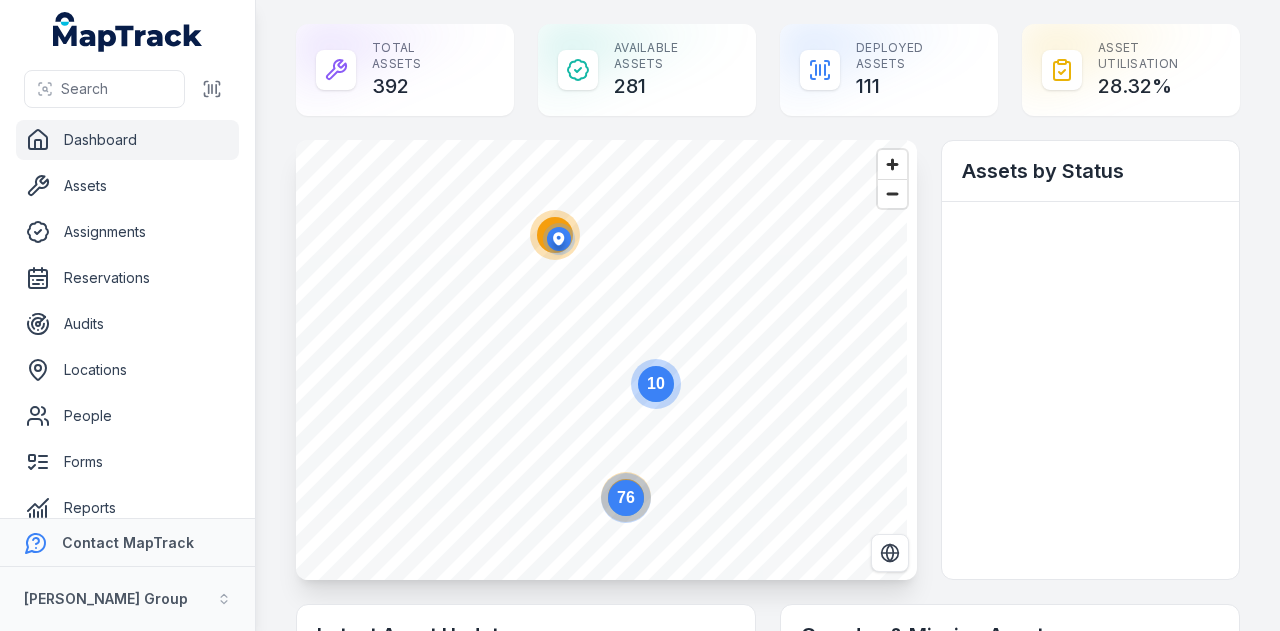 scroll, scrollTop: 0, scrollLeft: 0, axis: both 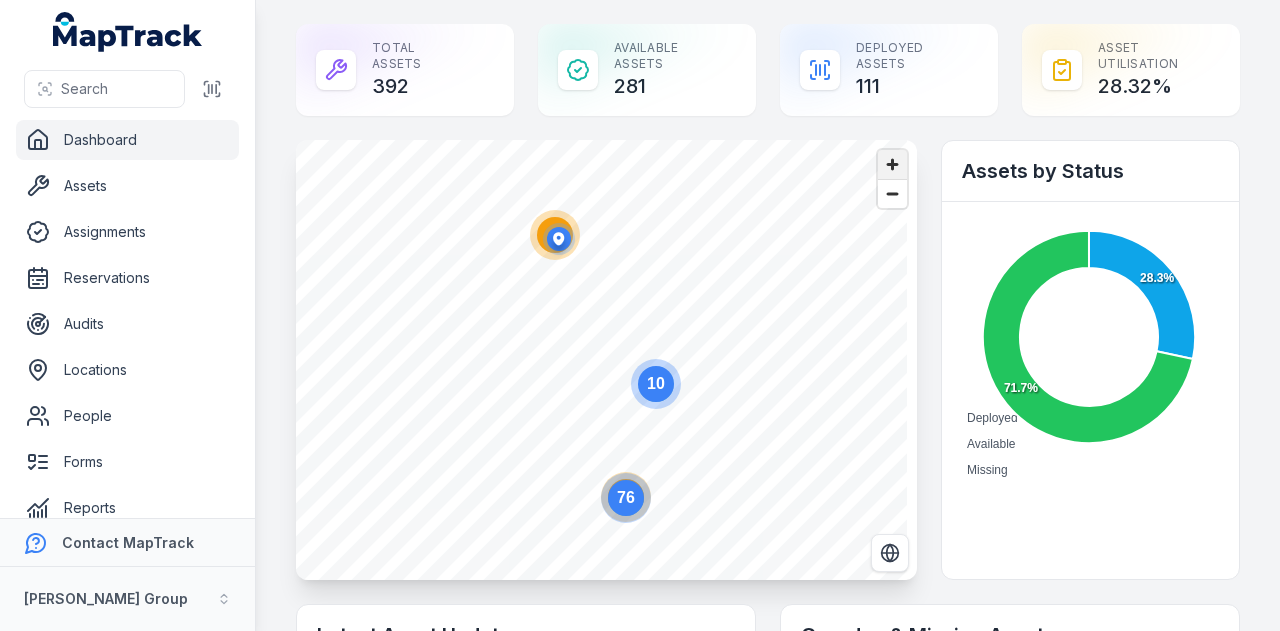 click at bounding box center (892, 164) 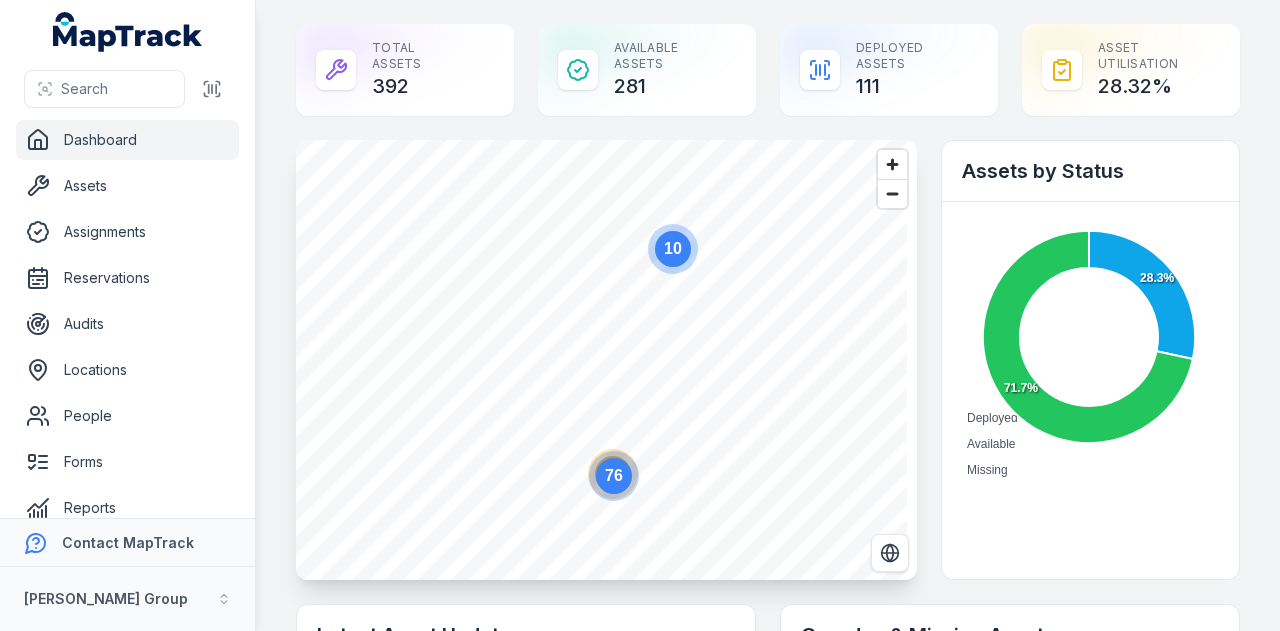 click 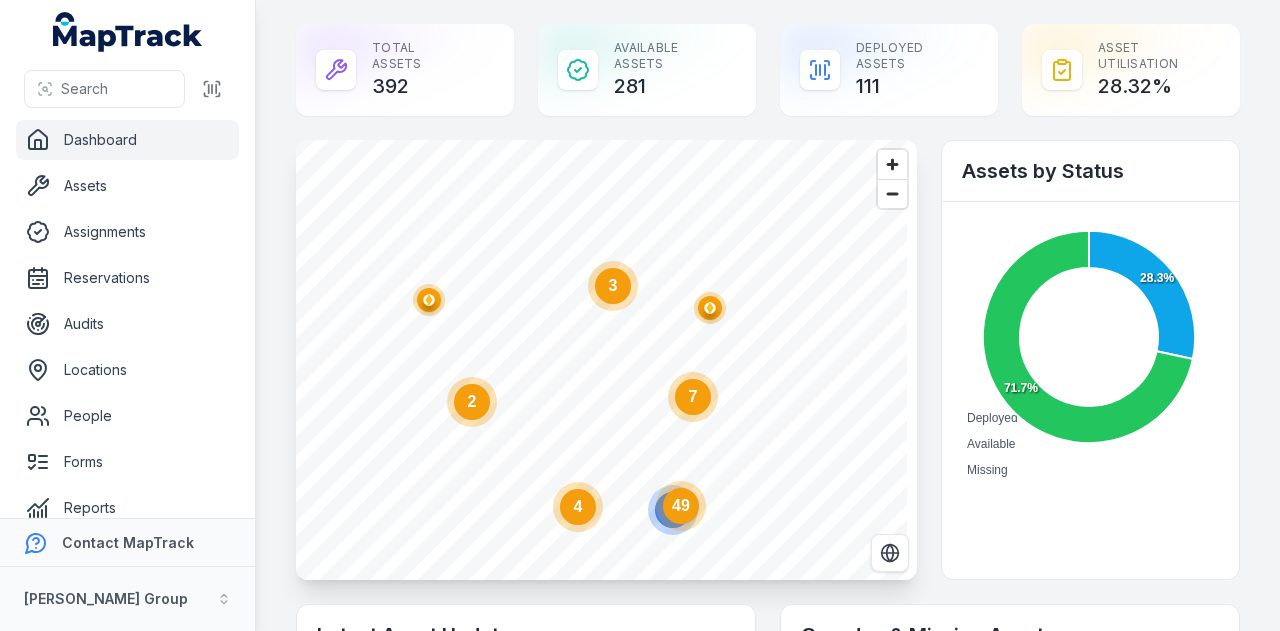 click 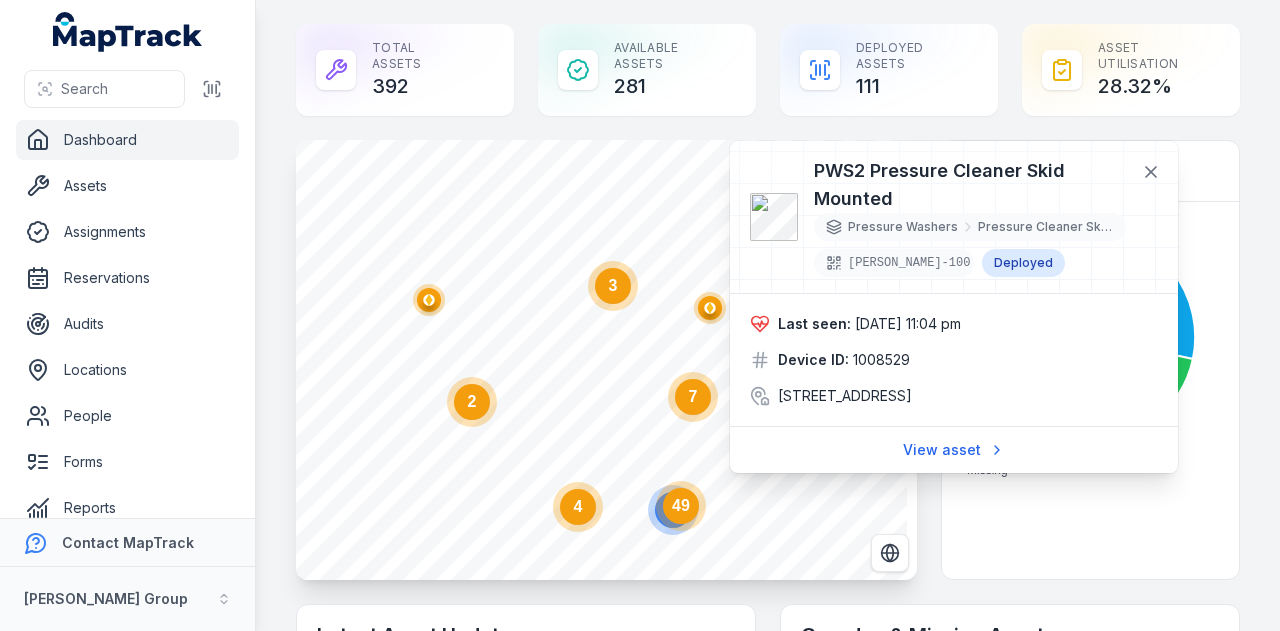 click 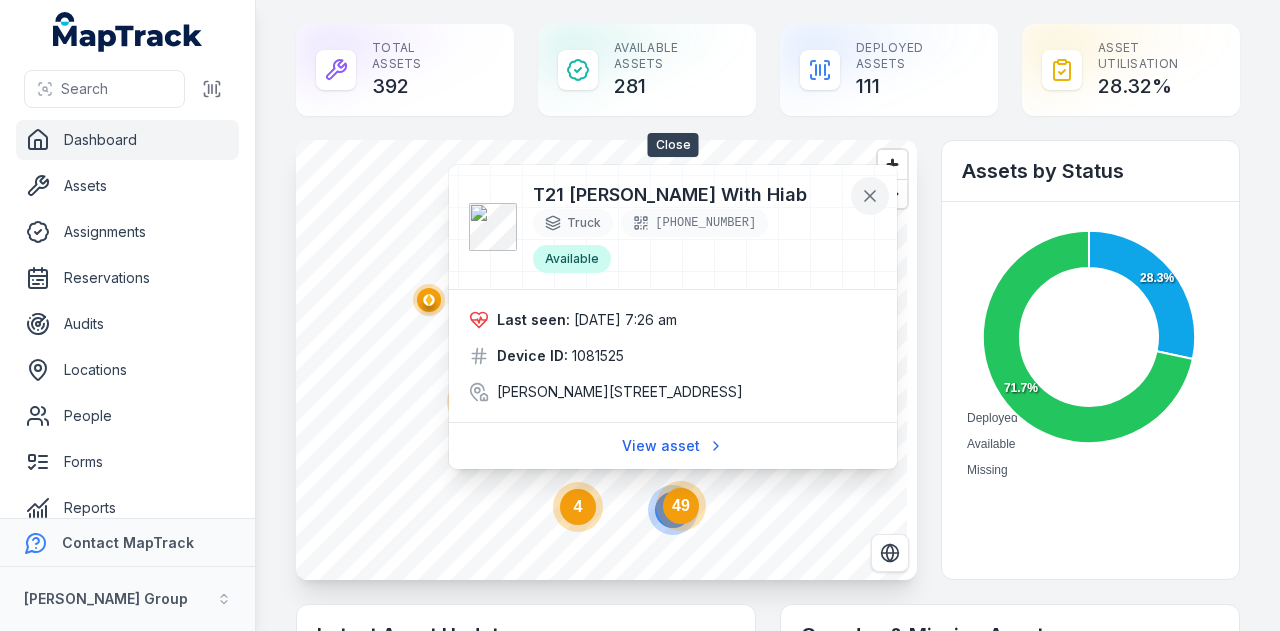 click at bounding box center [870, 196] 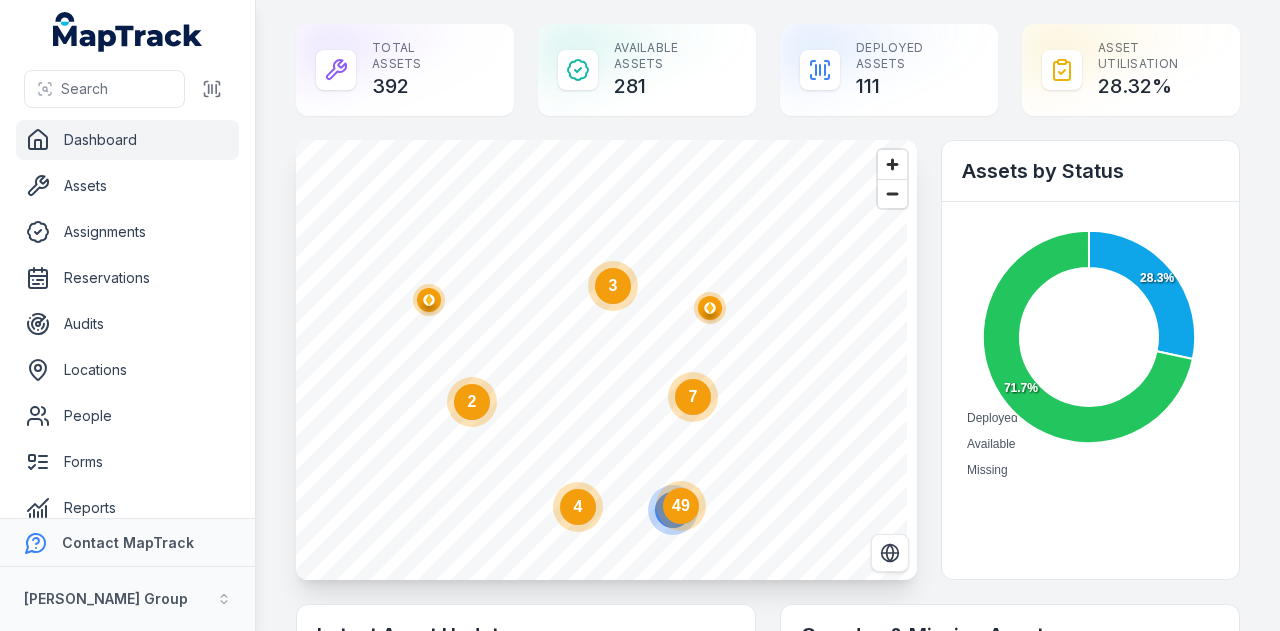 drag, startPoint x: 618, startPoint y: 301, endPoint x: 629, endPoint y: 327, distance: 28.231188 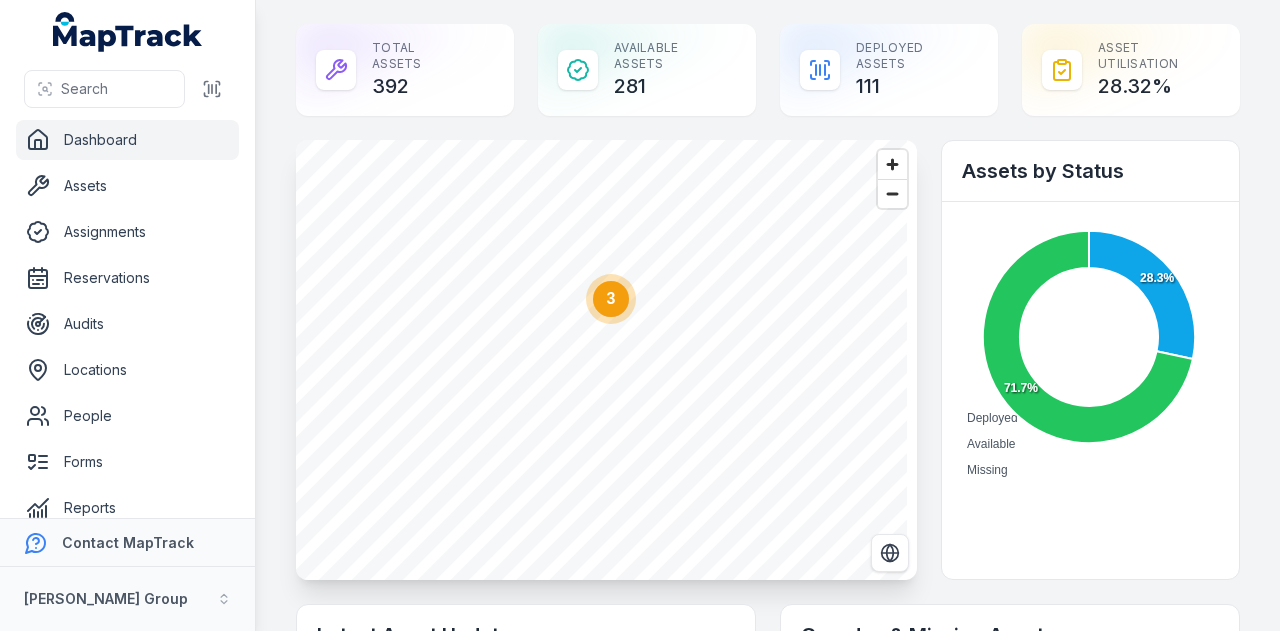 click on "3" 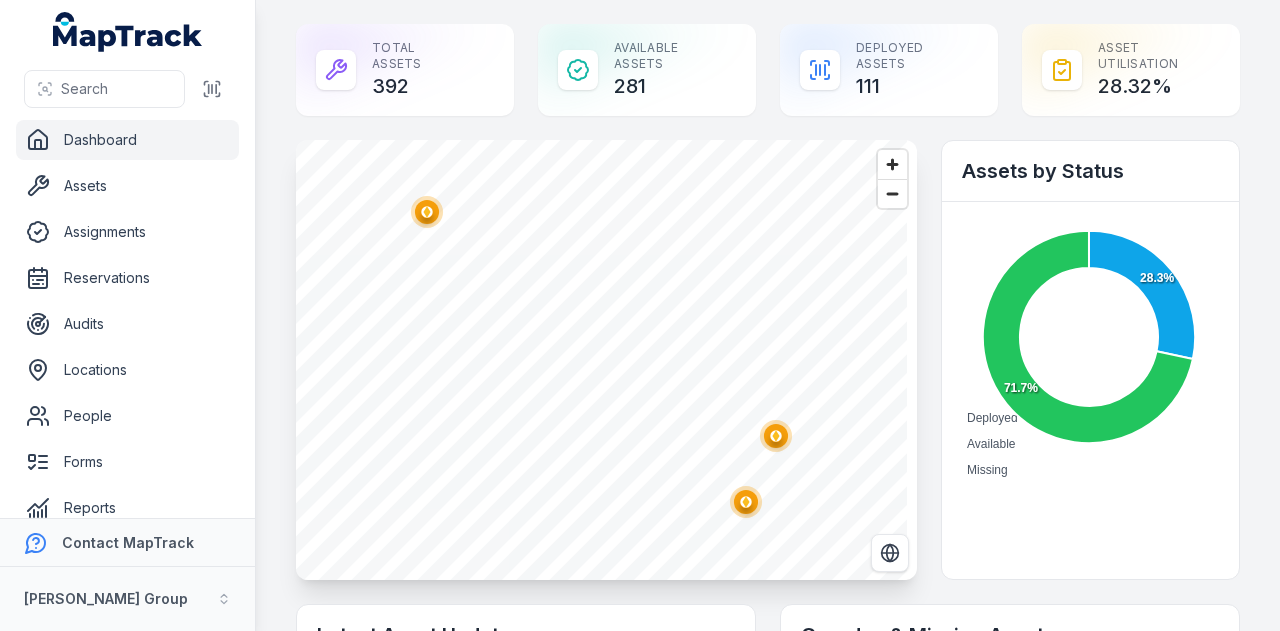 click 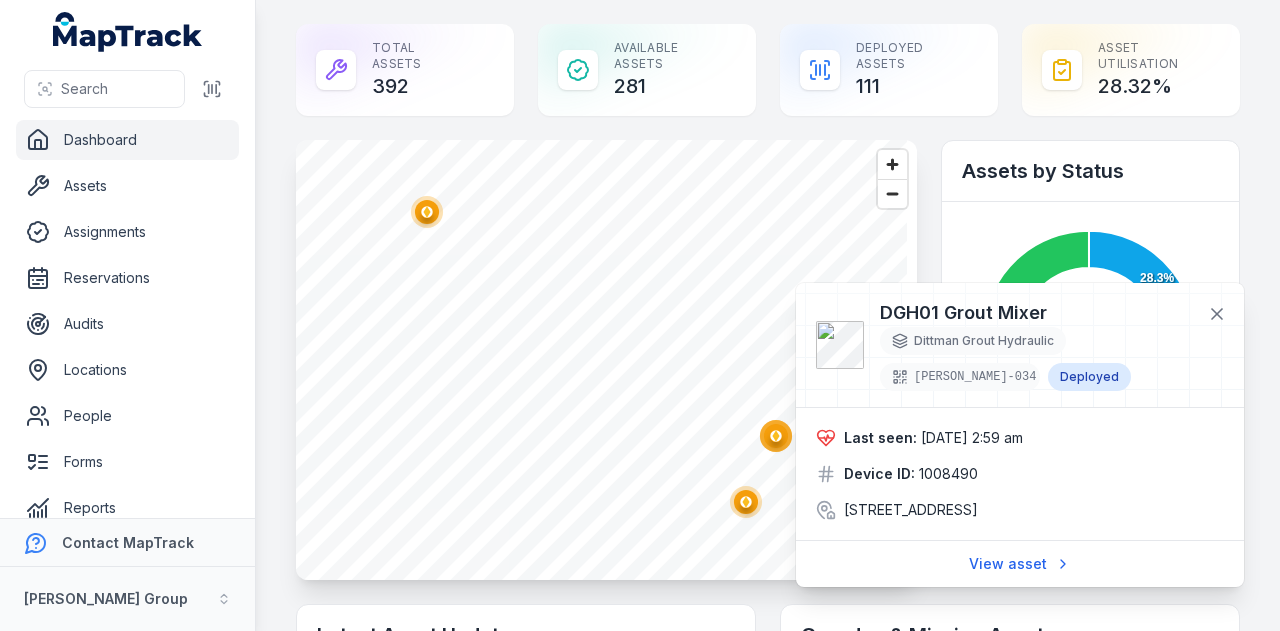 click 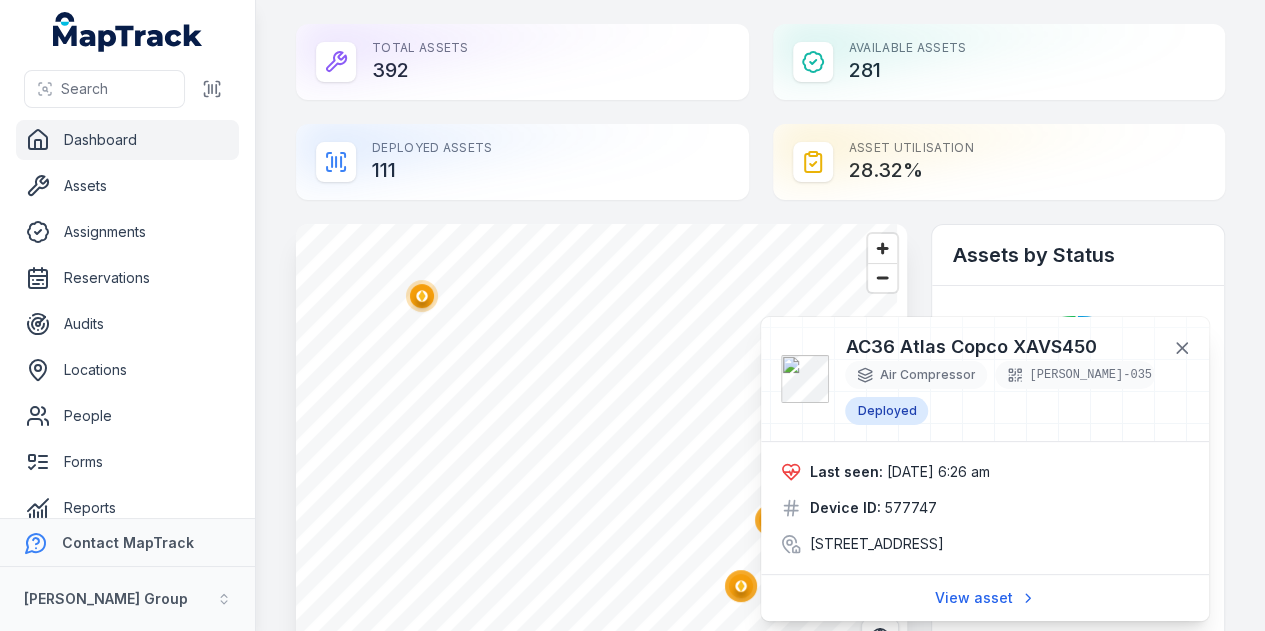 click 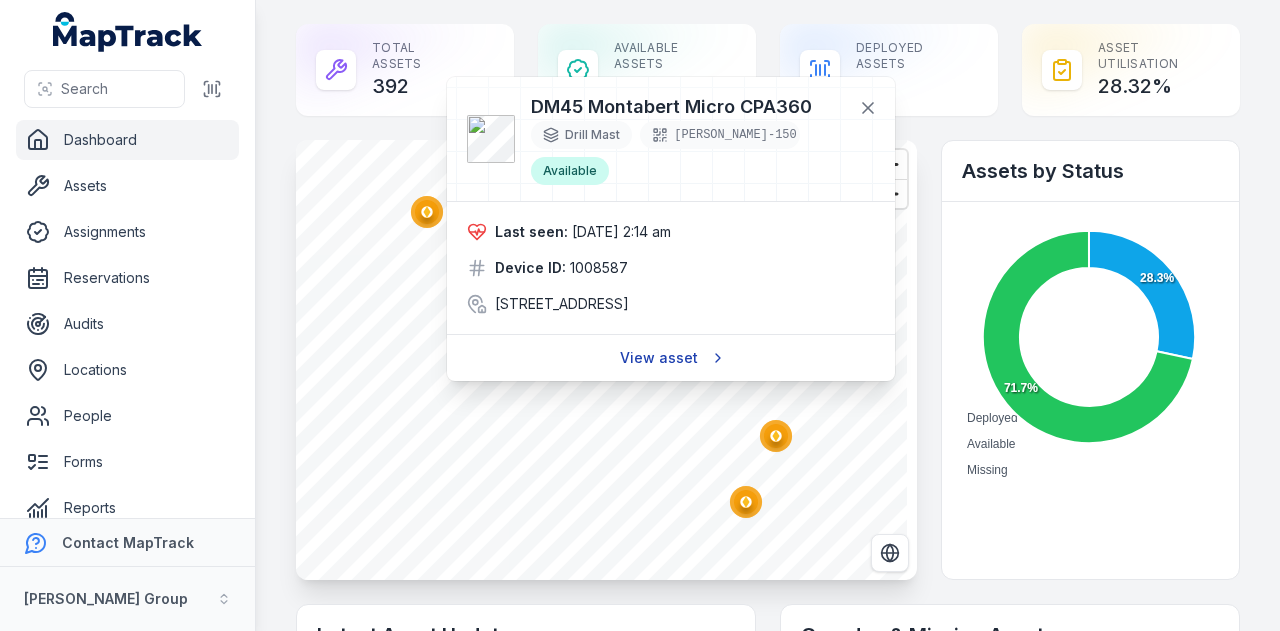 click on "View asset" at bounding box center [671, 358] 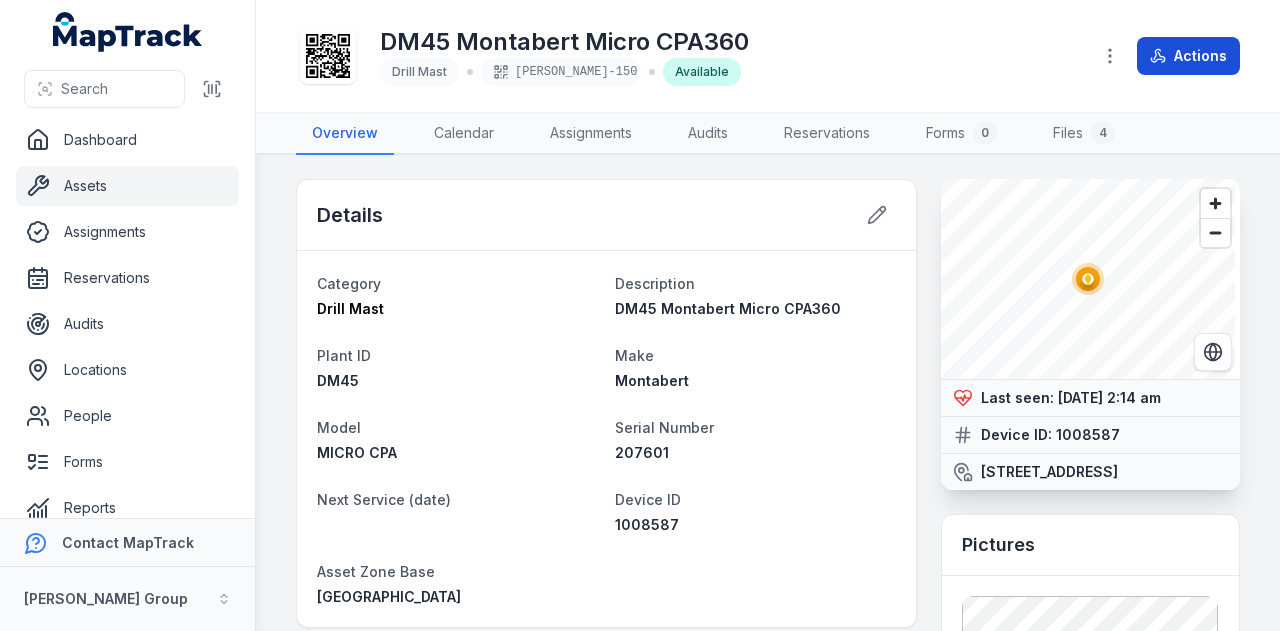 click on "Actions" at bounding box center (1188, 56) 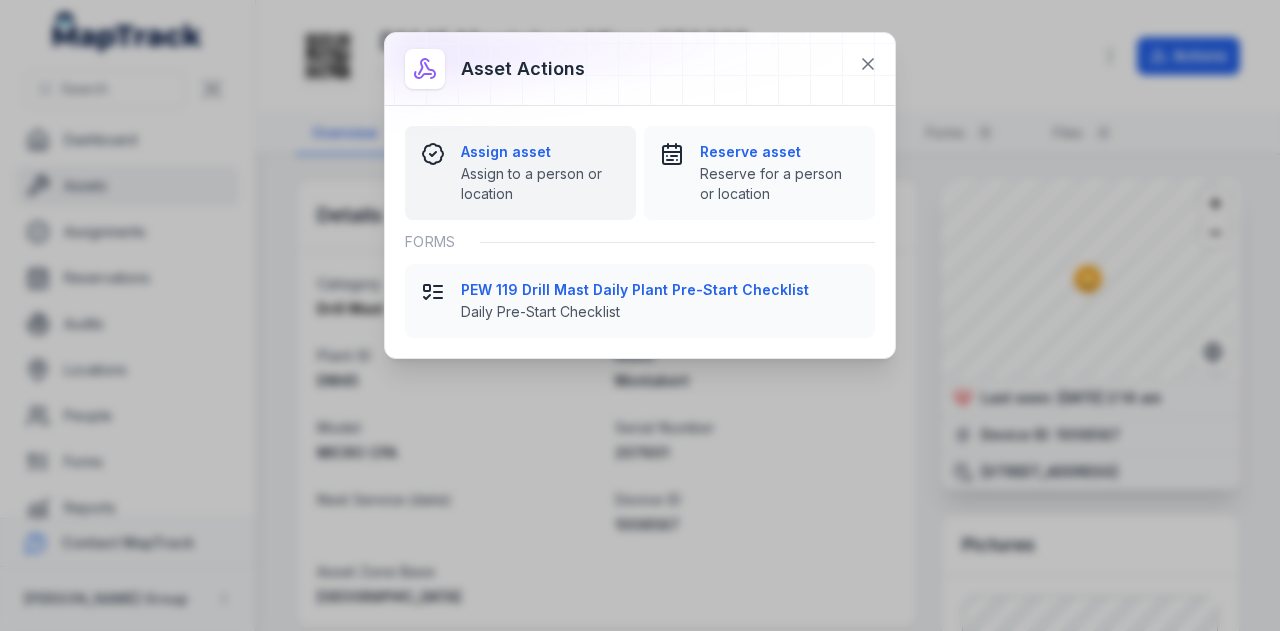 click on "Assign asset" at bounding box center [540, 152] 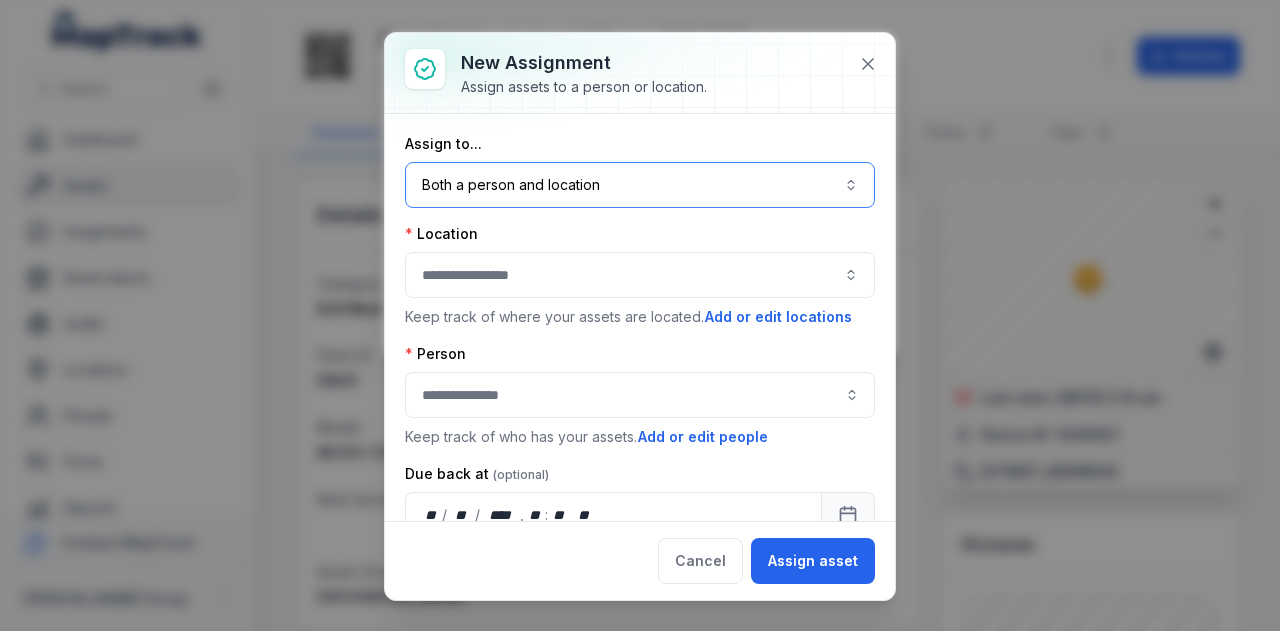 click on "Both a person and location ****" at bounding box center (640, 185) 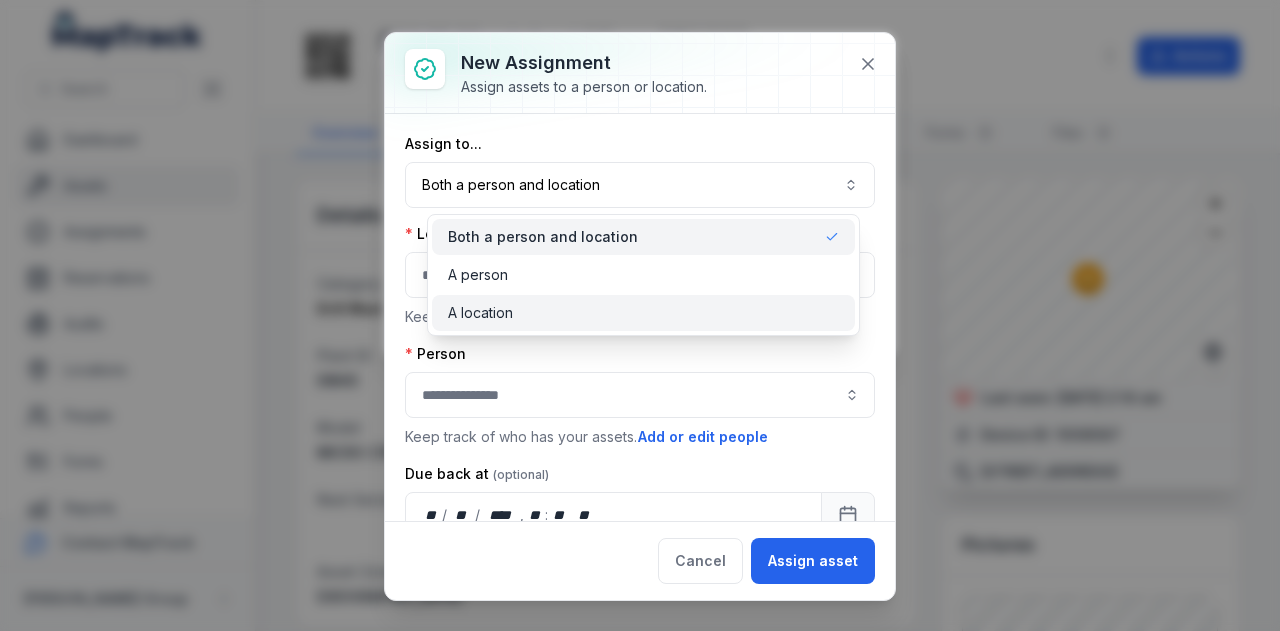 drag, startPoint x: 561, startPoint y: 320, endPoint x: 548, endPoint y: 287, distance: 35.468296 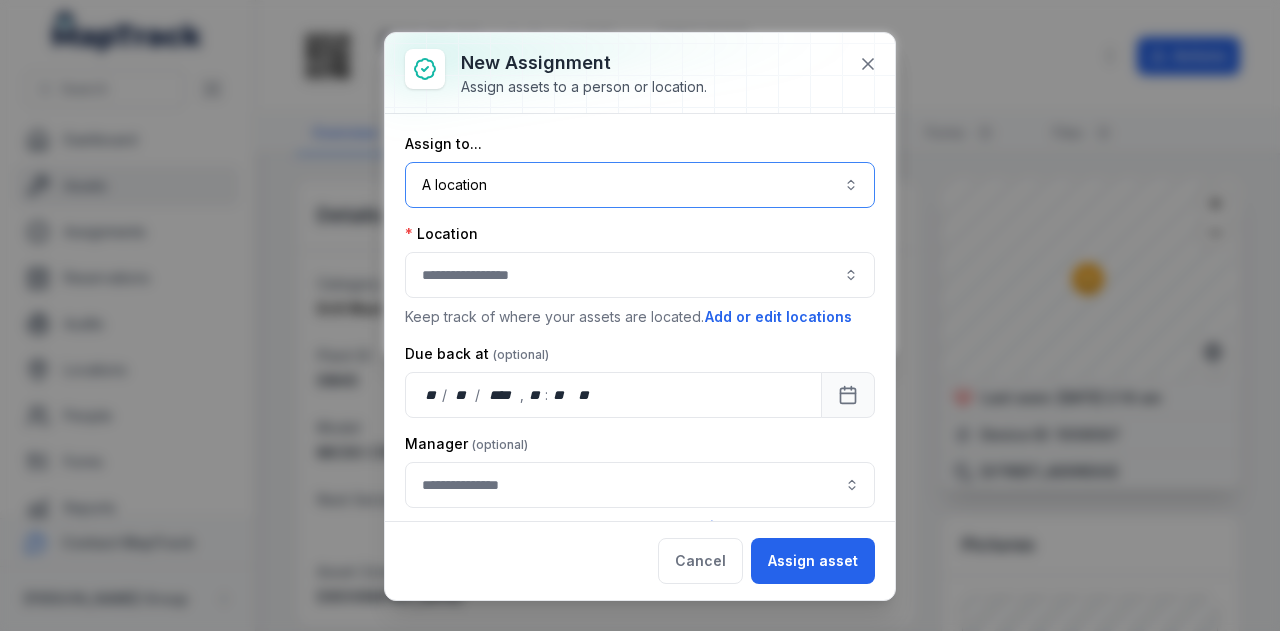 click at bounding box center [640, 275] 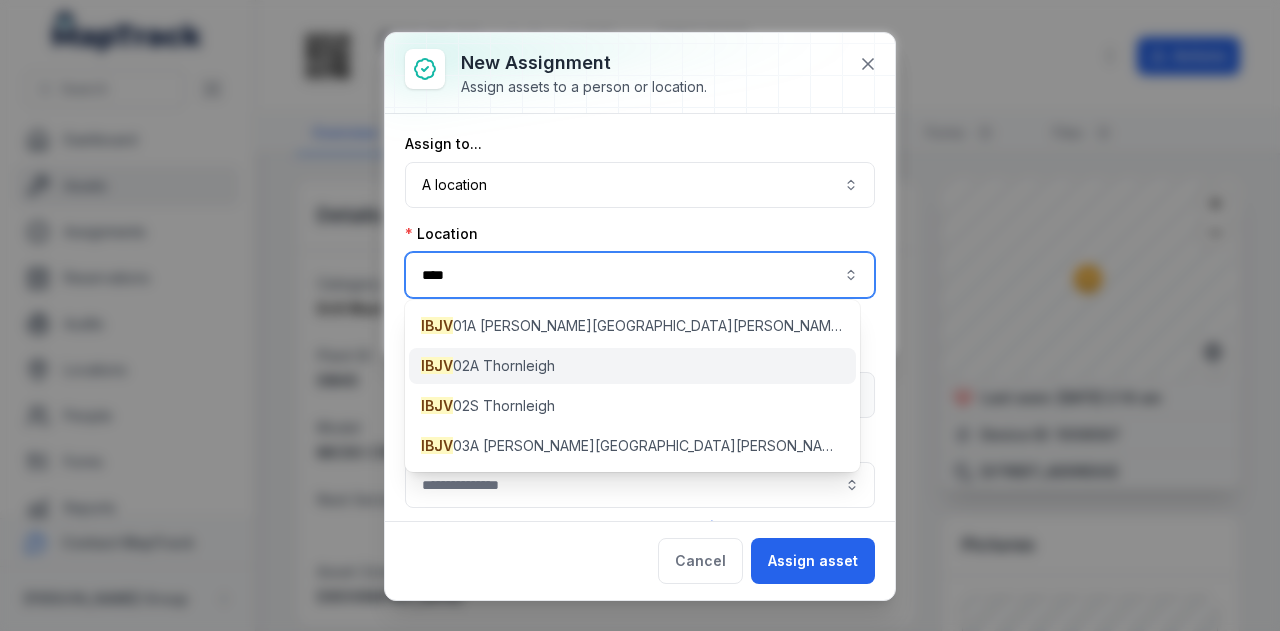 type on "****" 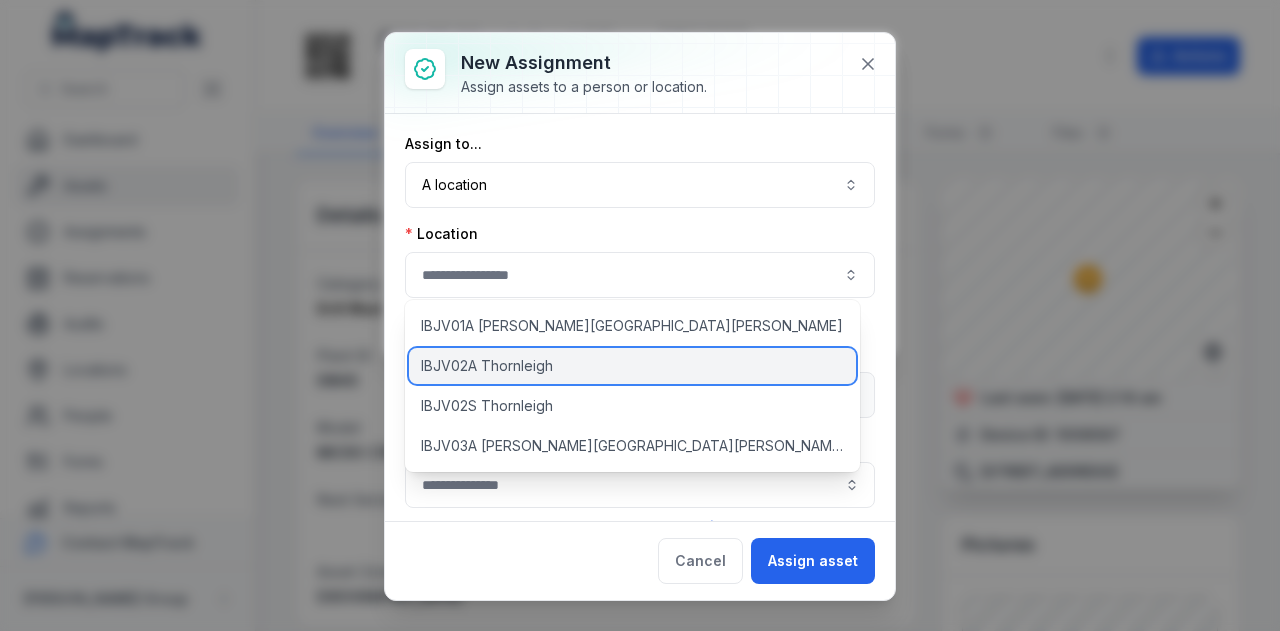 click on "IBJV02A Thornleigh" at bounding box center (632, 366) 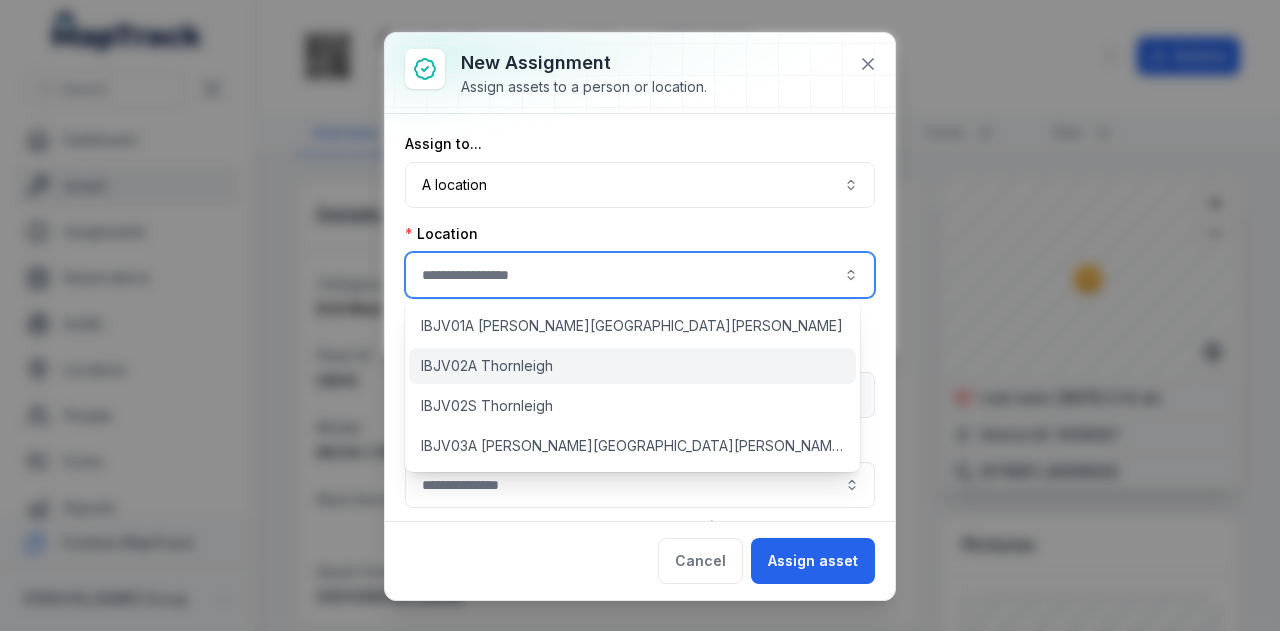 type on "**********" 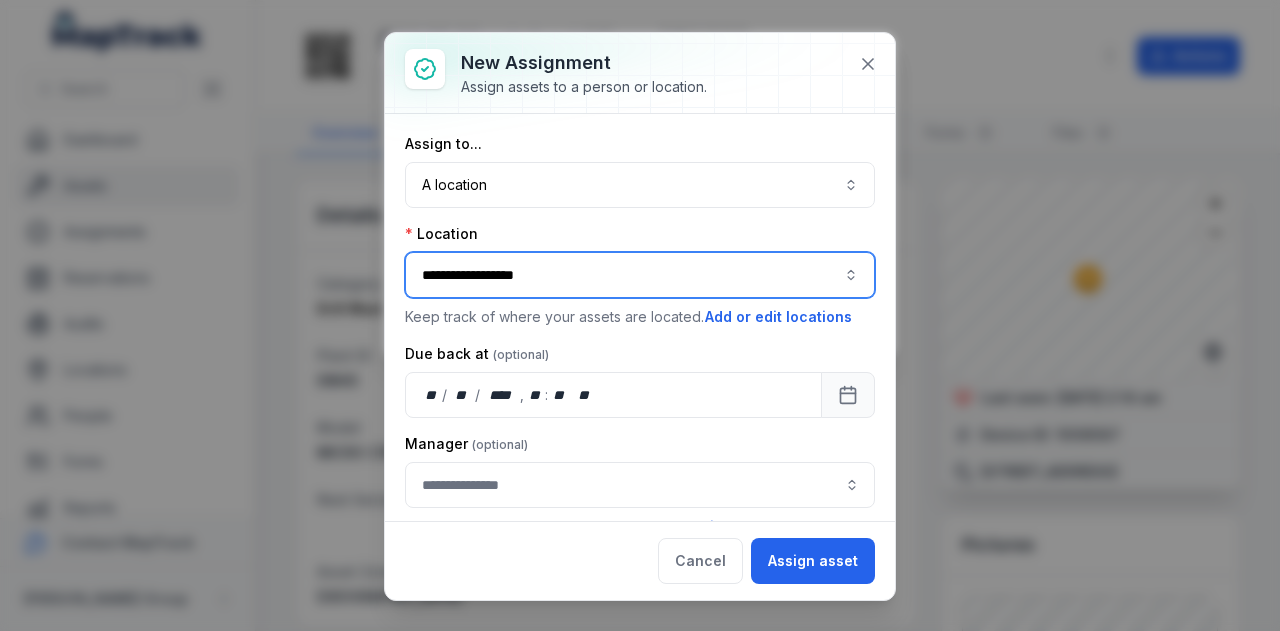 scroll, scrollTop: 72, scrollLeft: 0, axis: vertical 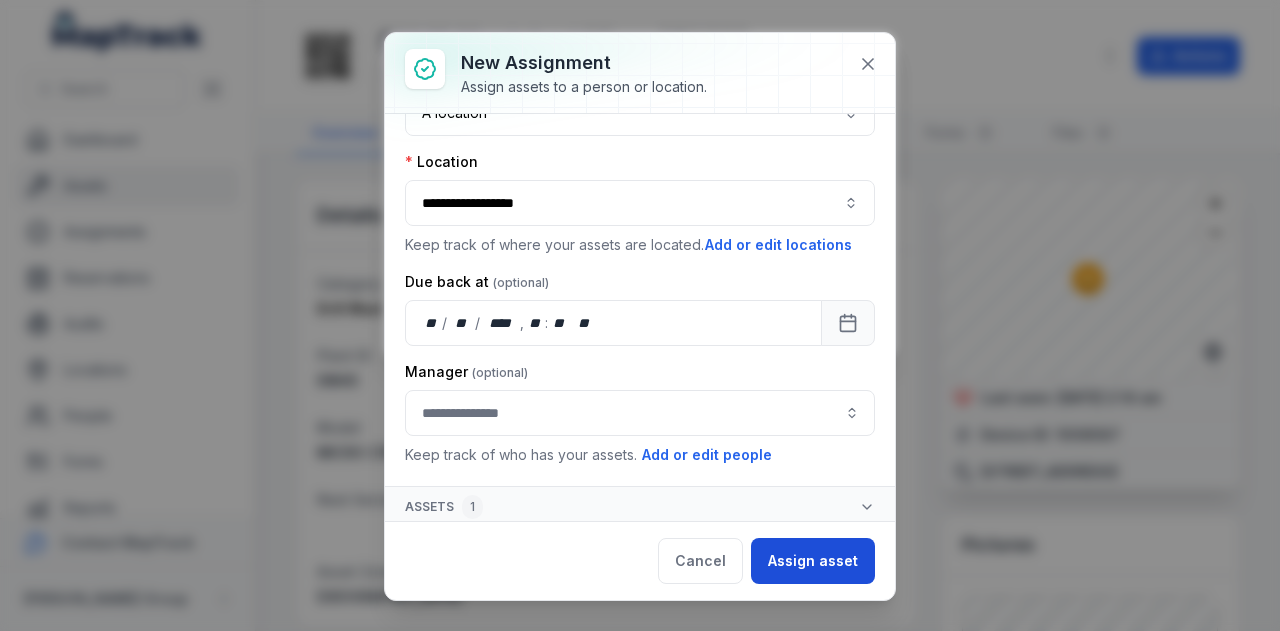 click on "Assign asset" at bounding box center (813, 561) 